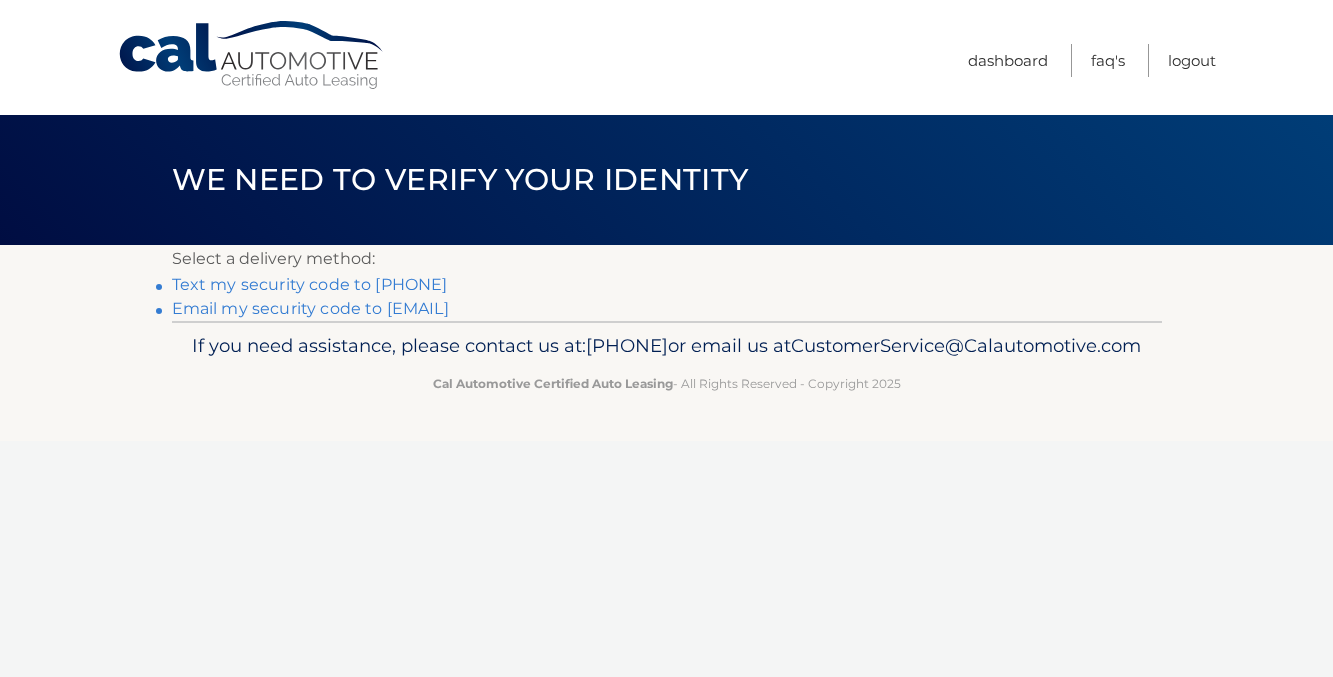 scroll, scrollTop: 0, scrollLeft: 0, axis: both 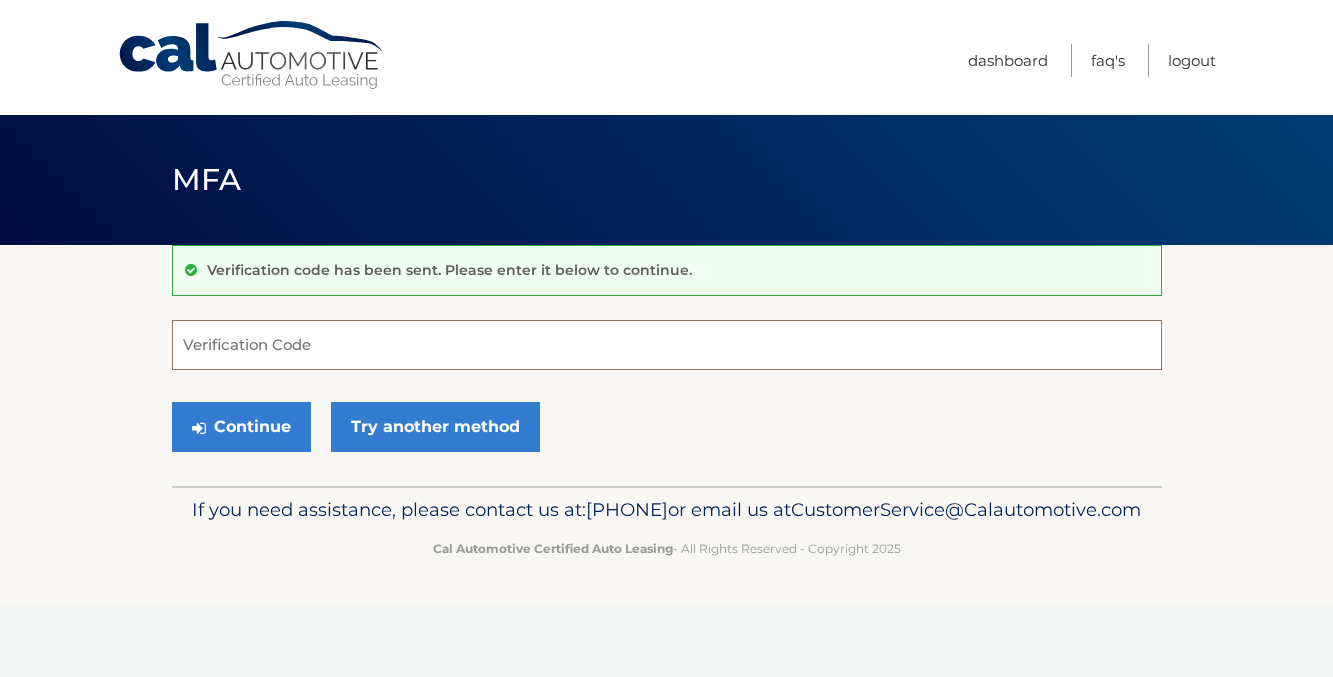 click on "Verification Code" at bounding box center [667, 345] 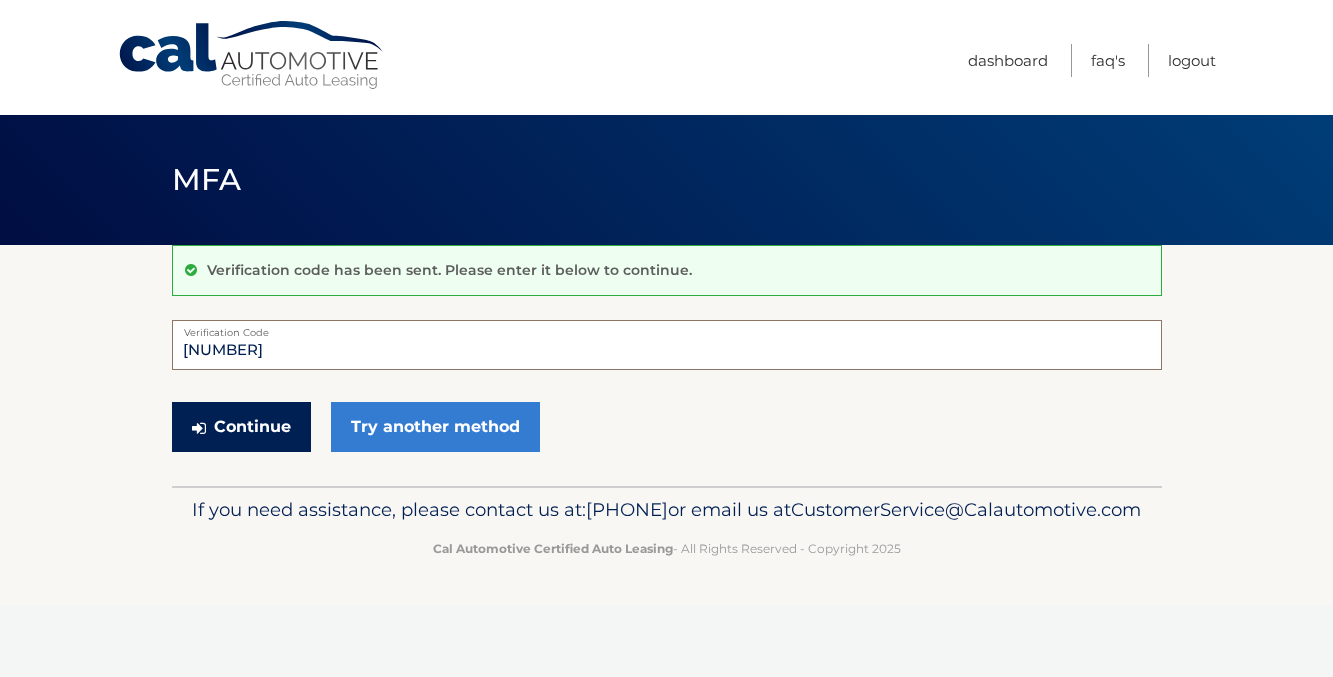 type on "264175" 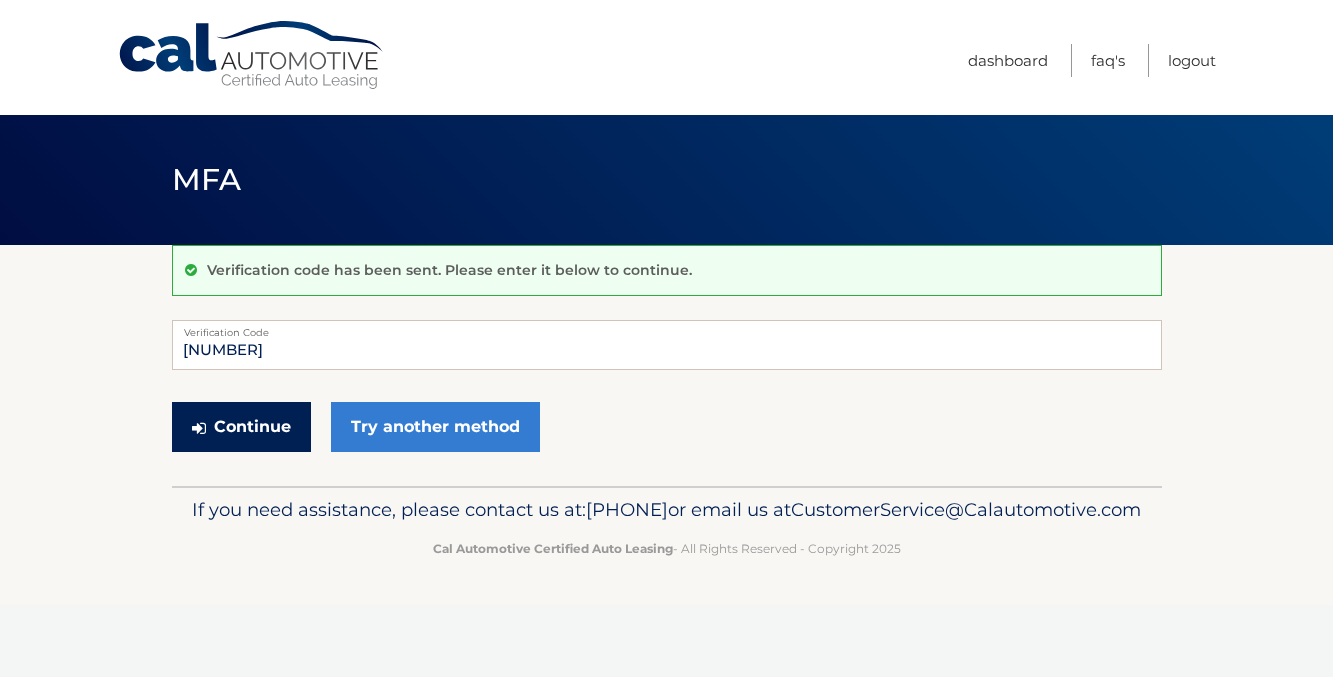 click on "Continue" at bounding box center [241, 427] 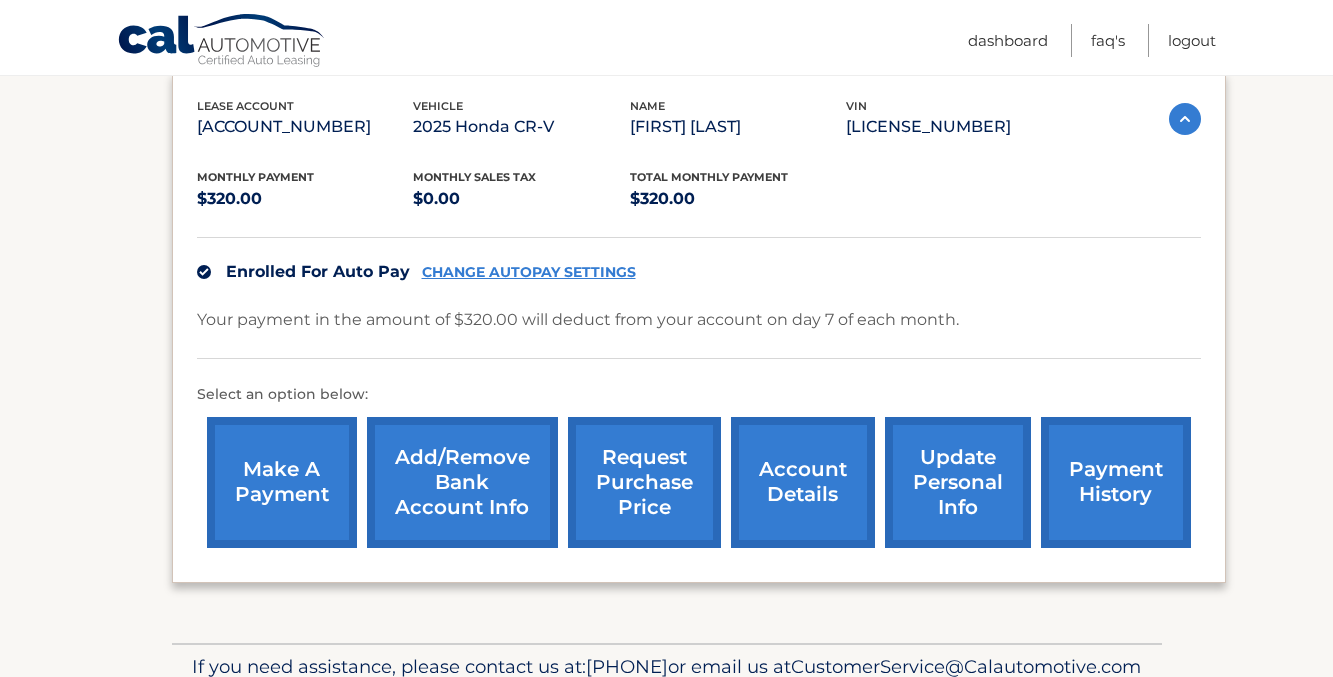 scroll, scrollTop: 332, scrollLeft: 0, axis: vertical 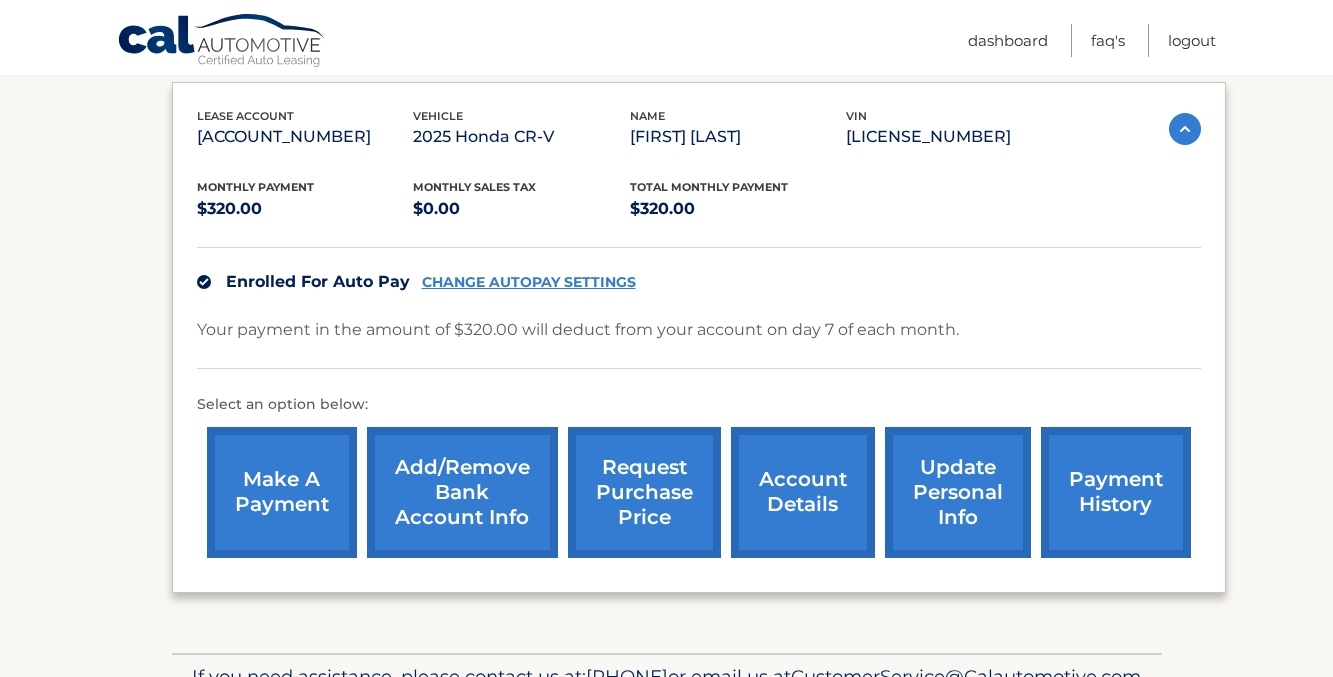 click on "payment history" at bounding box center [1116, 492] 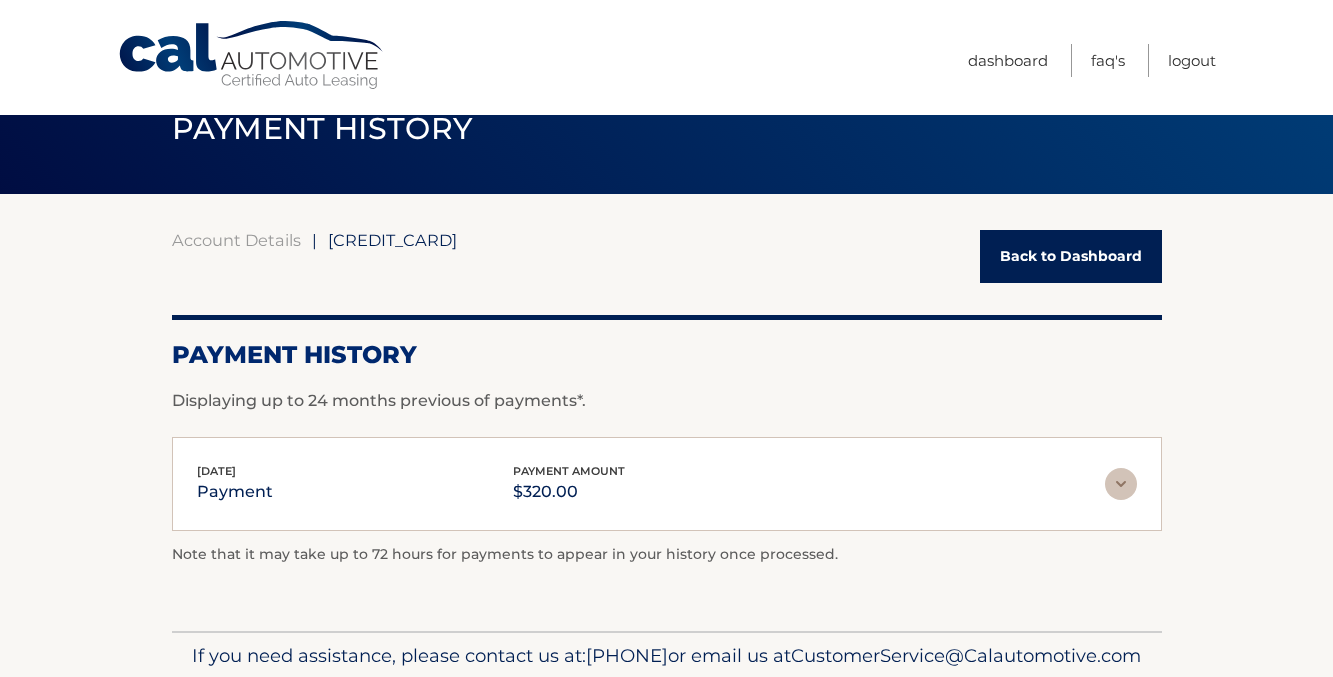 scroll, scrollTop: 58, scrollLeft: 0, axis: vertical 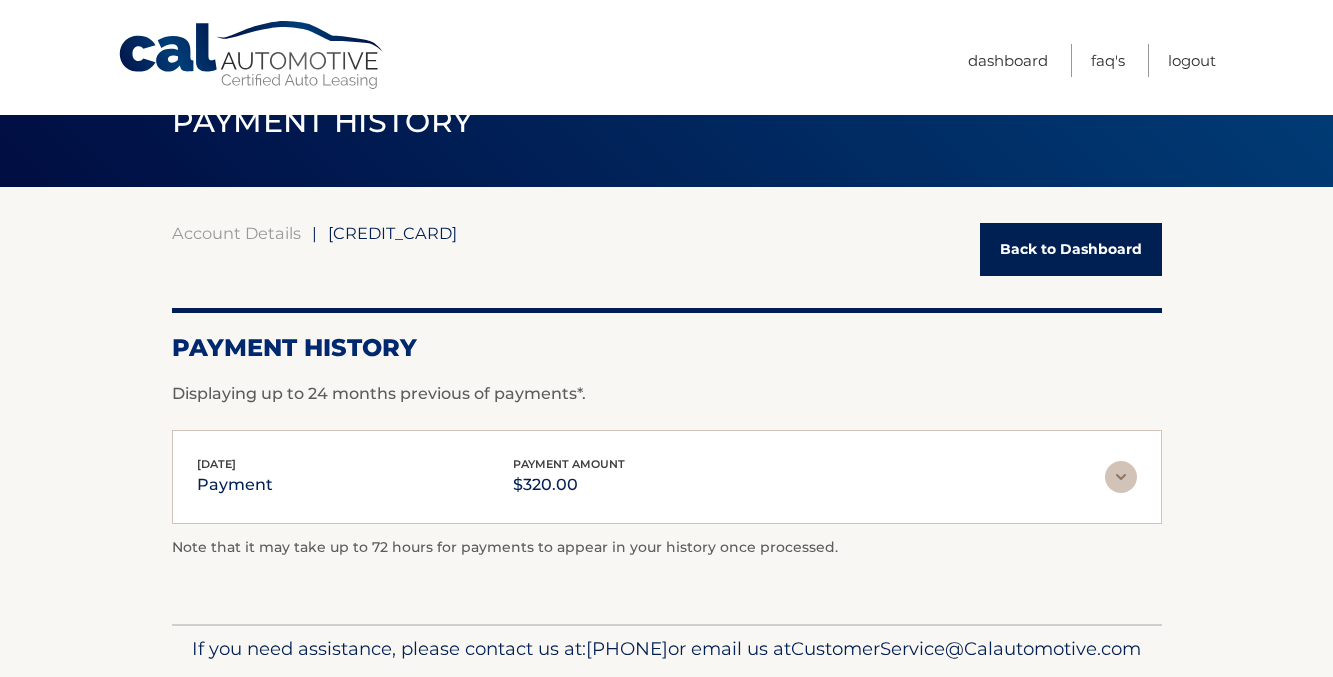 click at bounding box center (1121, 477) 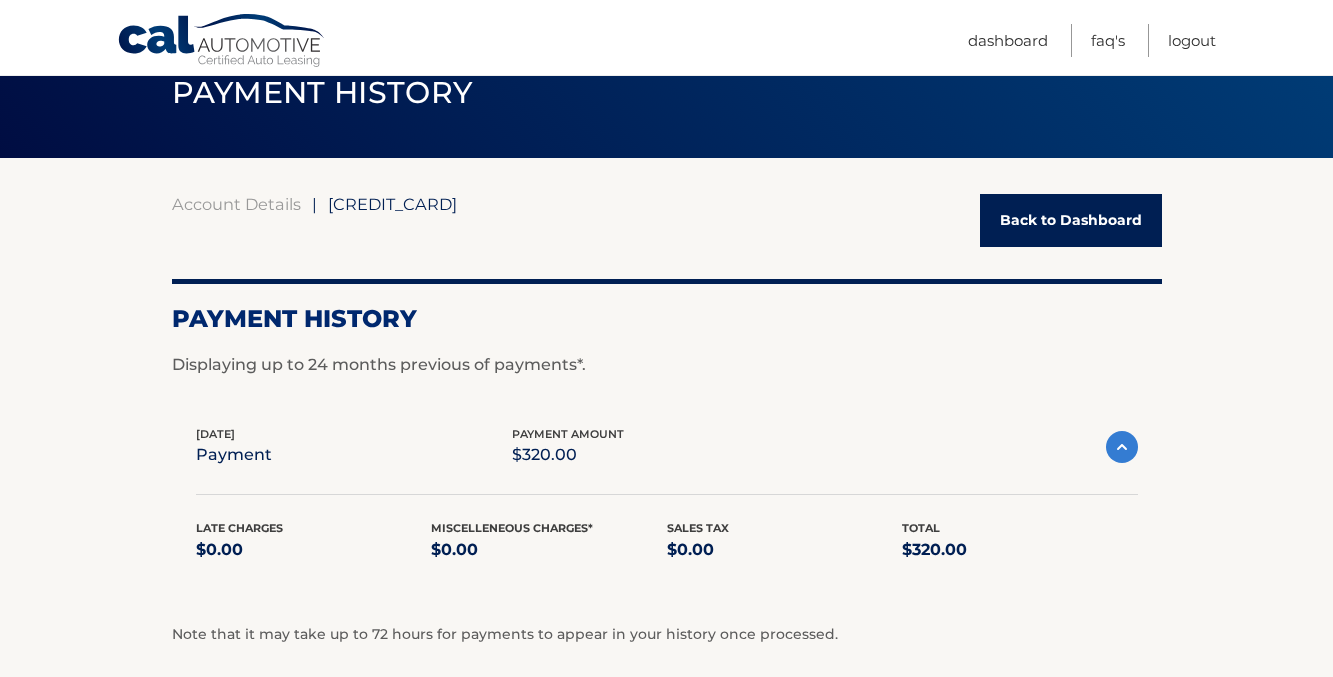 scroll, scrollTop: 93, scrollLeft: 0, axis: vertical 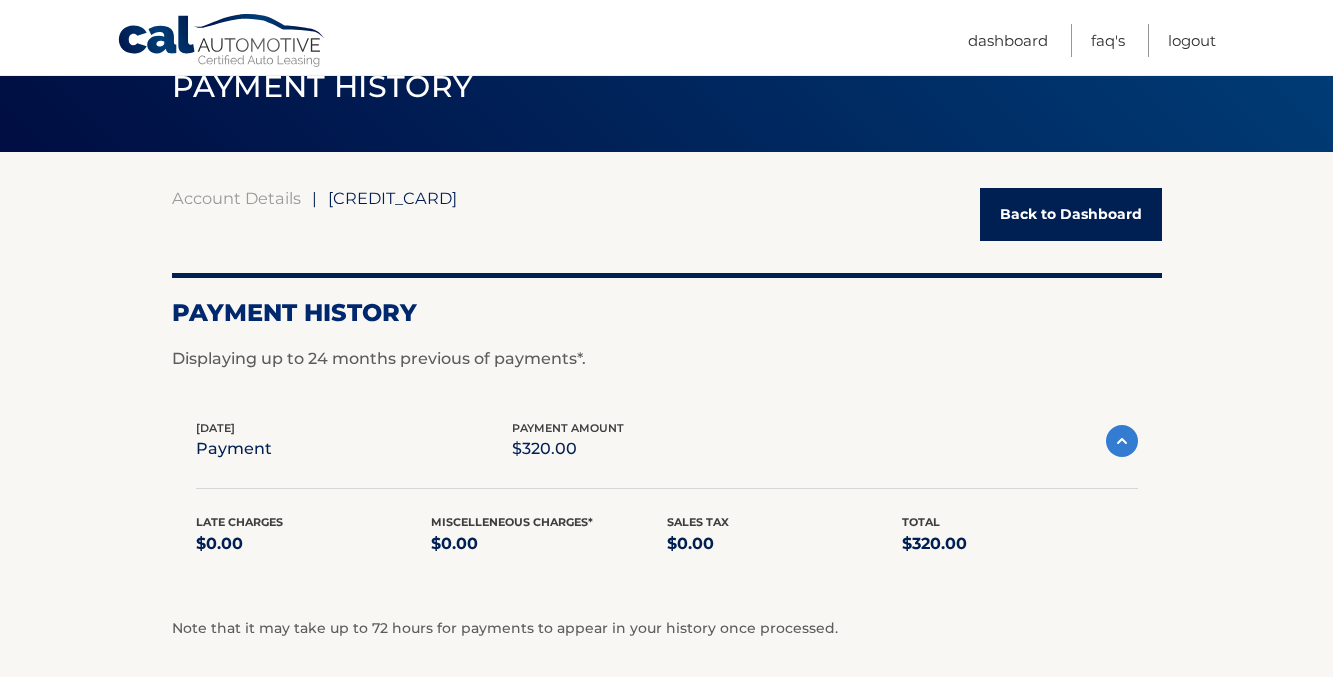 click at bounding box center (1122, 441) 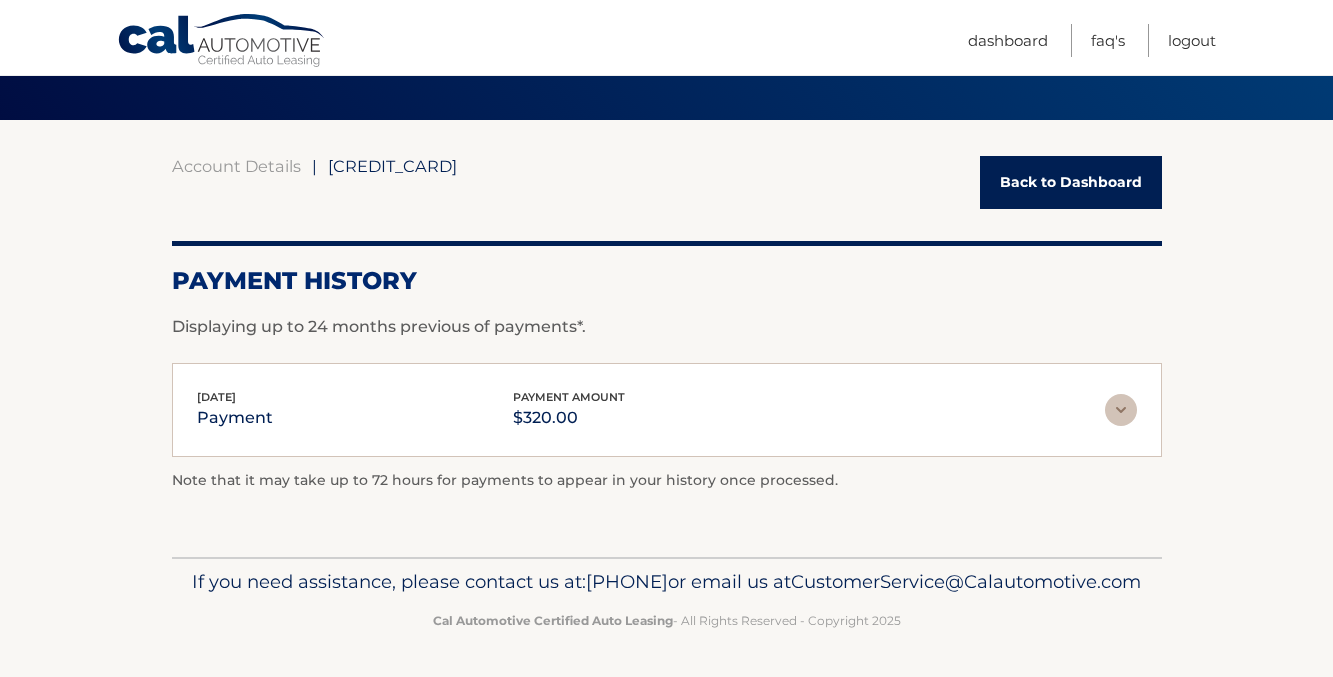 scroll, scrollTop: 156, scrollLeft: 0, axis: vertical 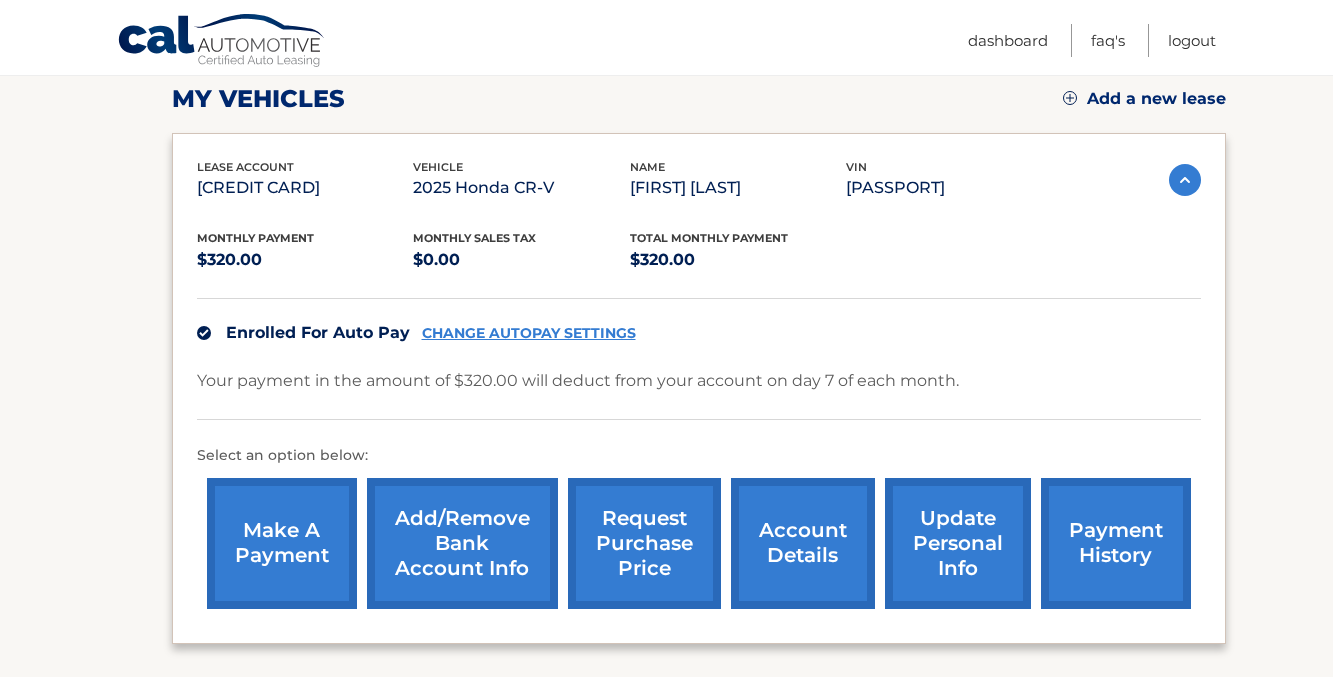 click on "make a payment" at bounding box center [282, 543] 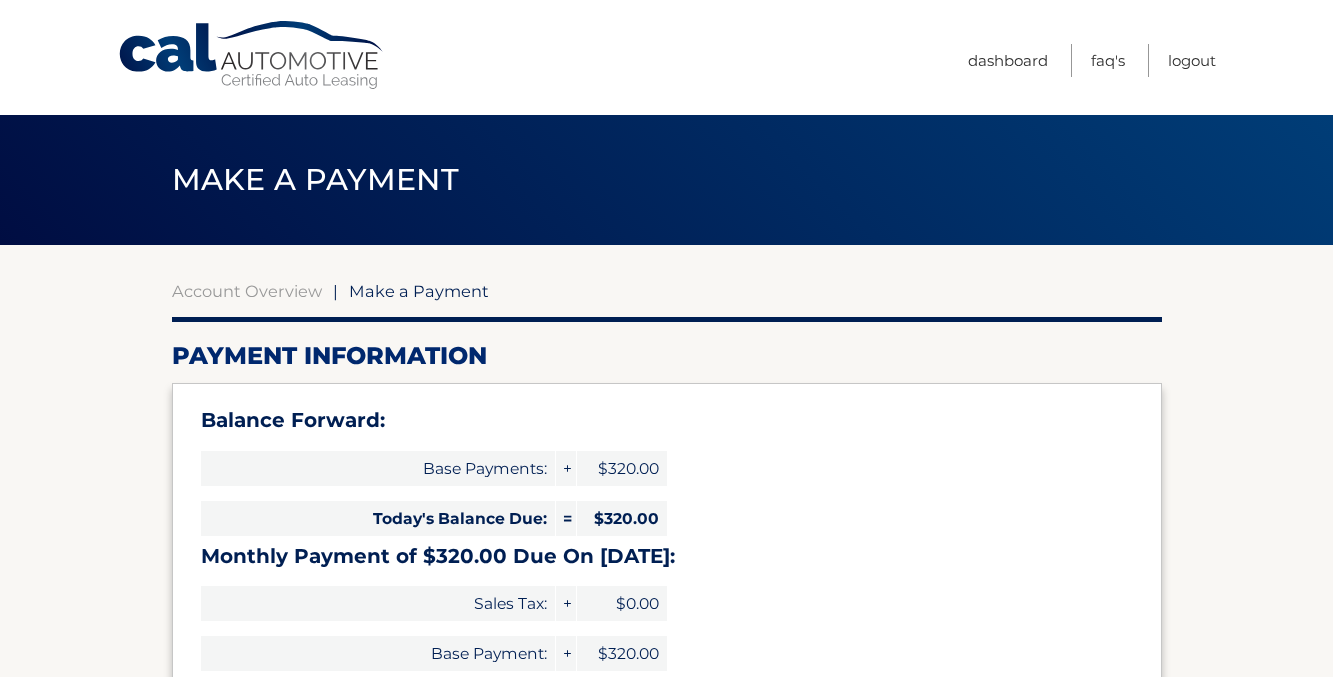 select on "MjYxZjY0M2QtNzU2YS00MjdjLWE4NDctZGY5ZDViOTM2ZjNi" 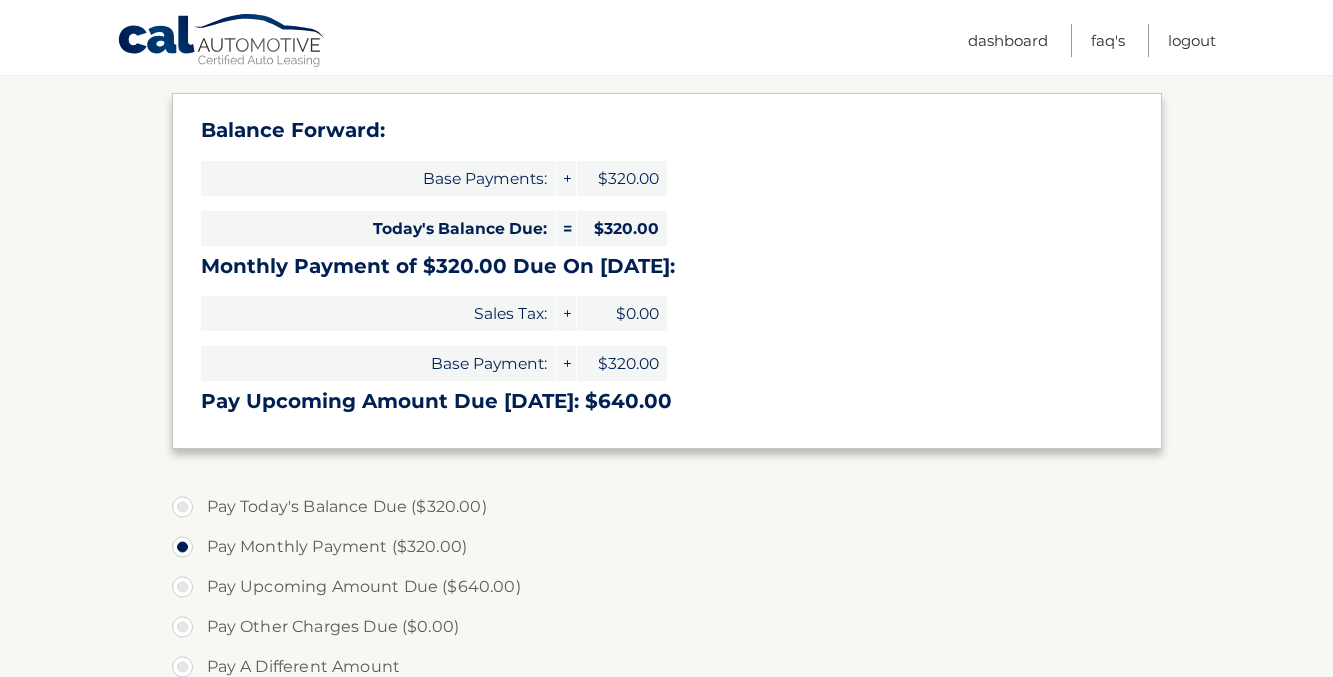 scroll, scrollTop: 289, scrollLeft: 0, axis: vertical 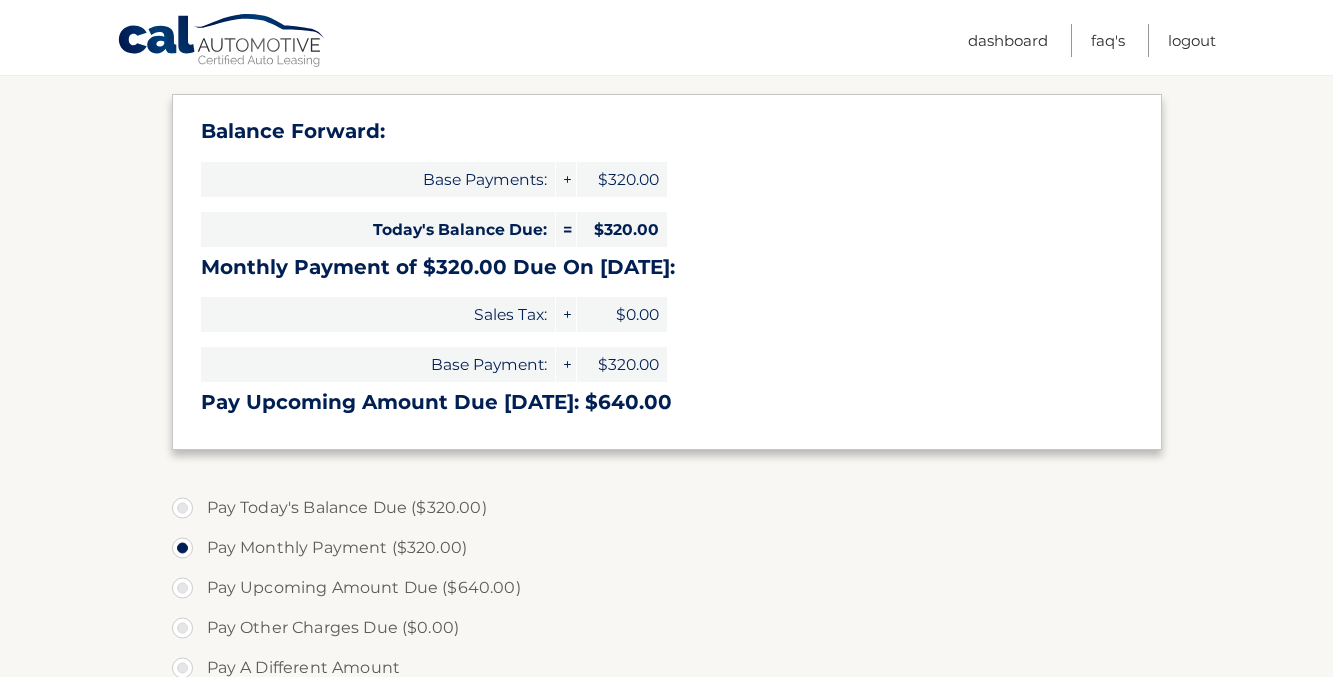 click on "Pay Today's Balance Due ($320.00)" at bounding box center [667, 508] 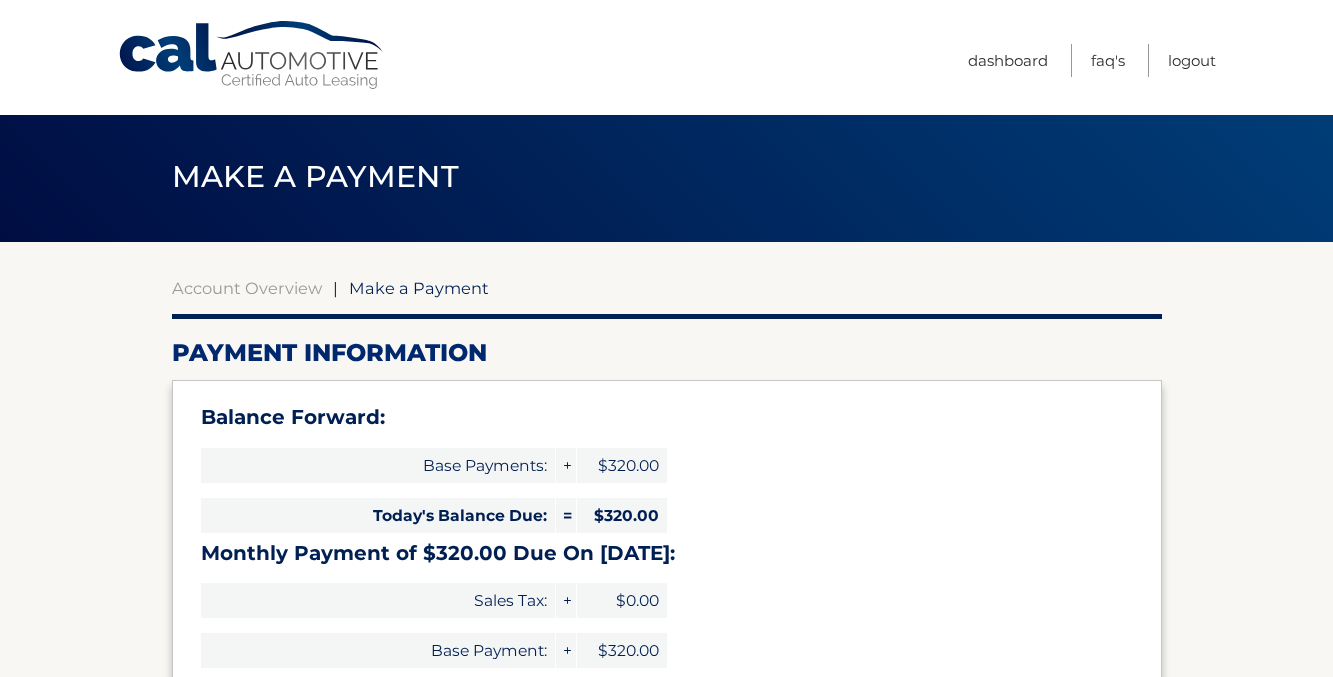 scroll, scrollTop: 0, scrollLeft: 0, axis: both 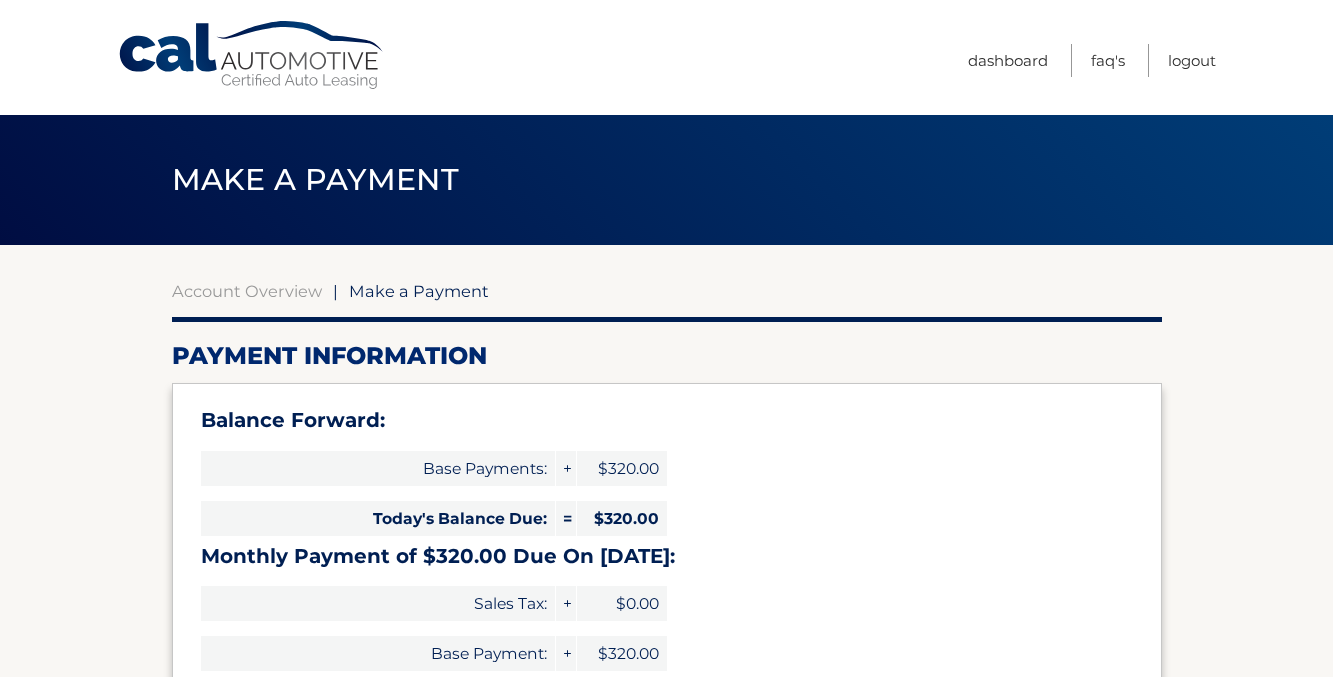 click on "Menu
Dashboard
FAQ's
Logout" at bounding box center [666, 57] 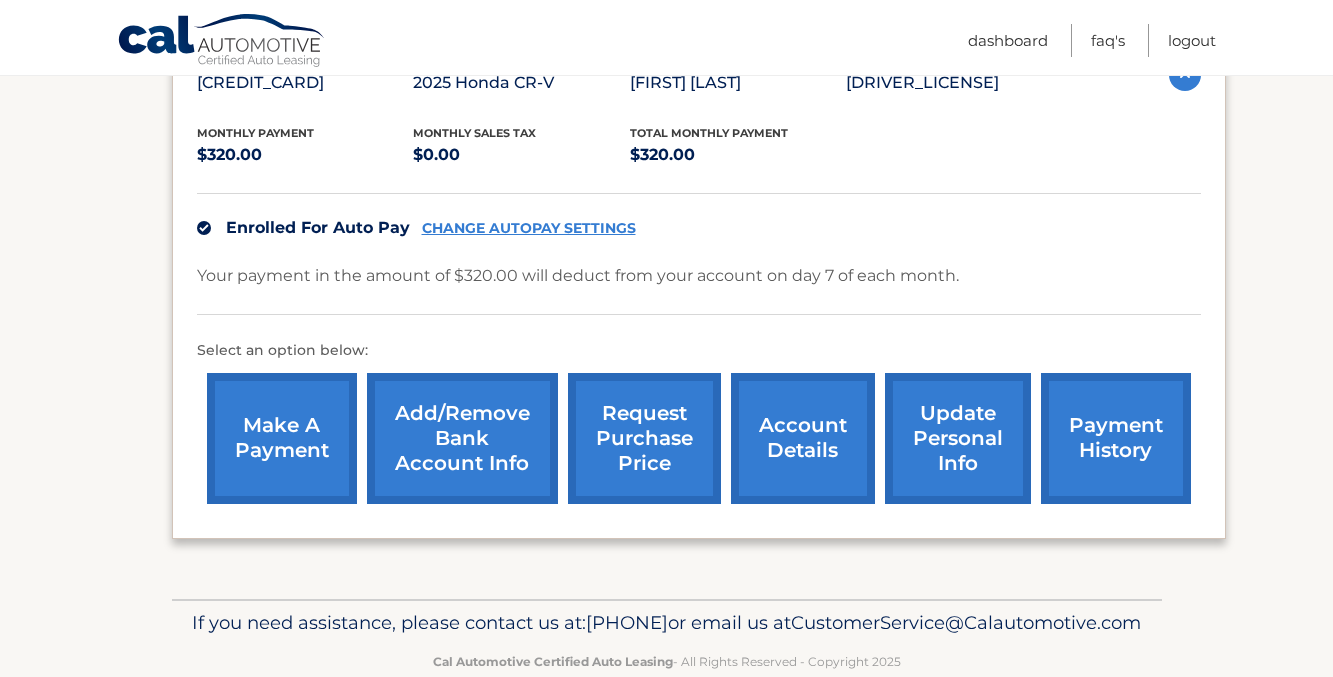 scroll, scrollTop: 373, scrollLeft: 0, axis: vertical 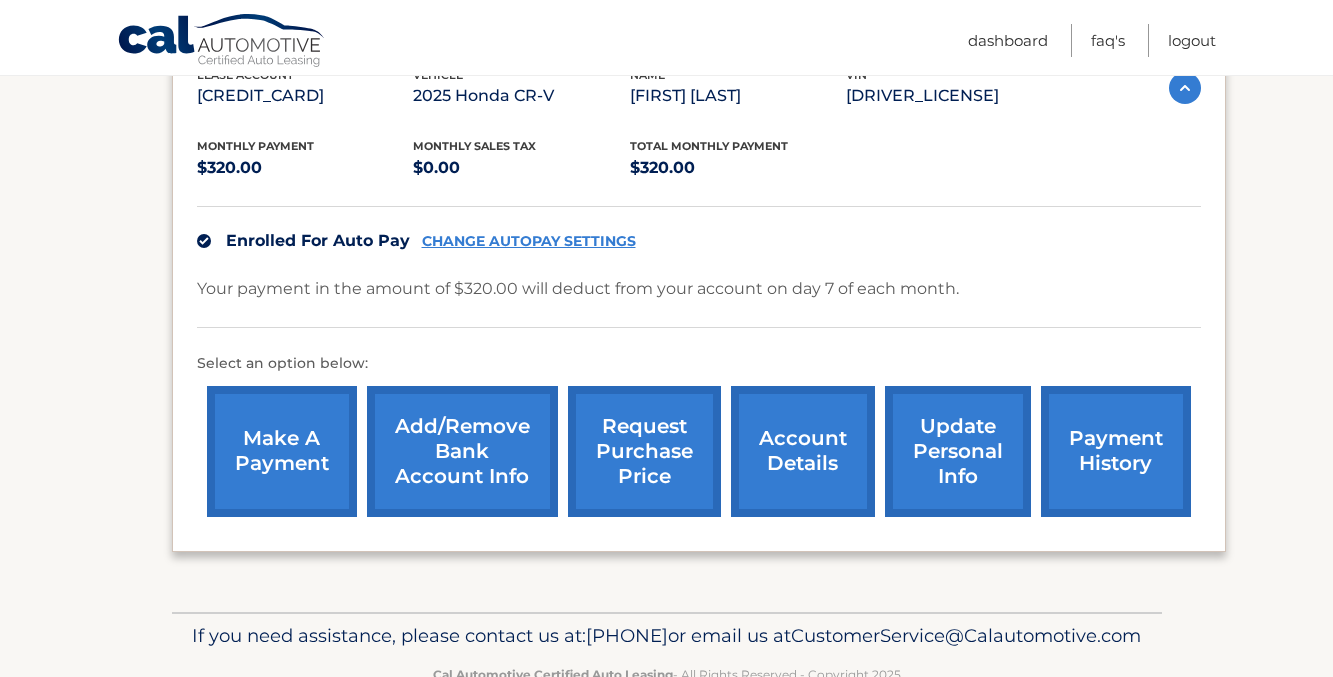 click on "account details" at bounding box center (803, 451) 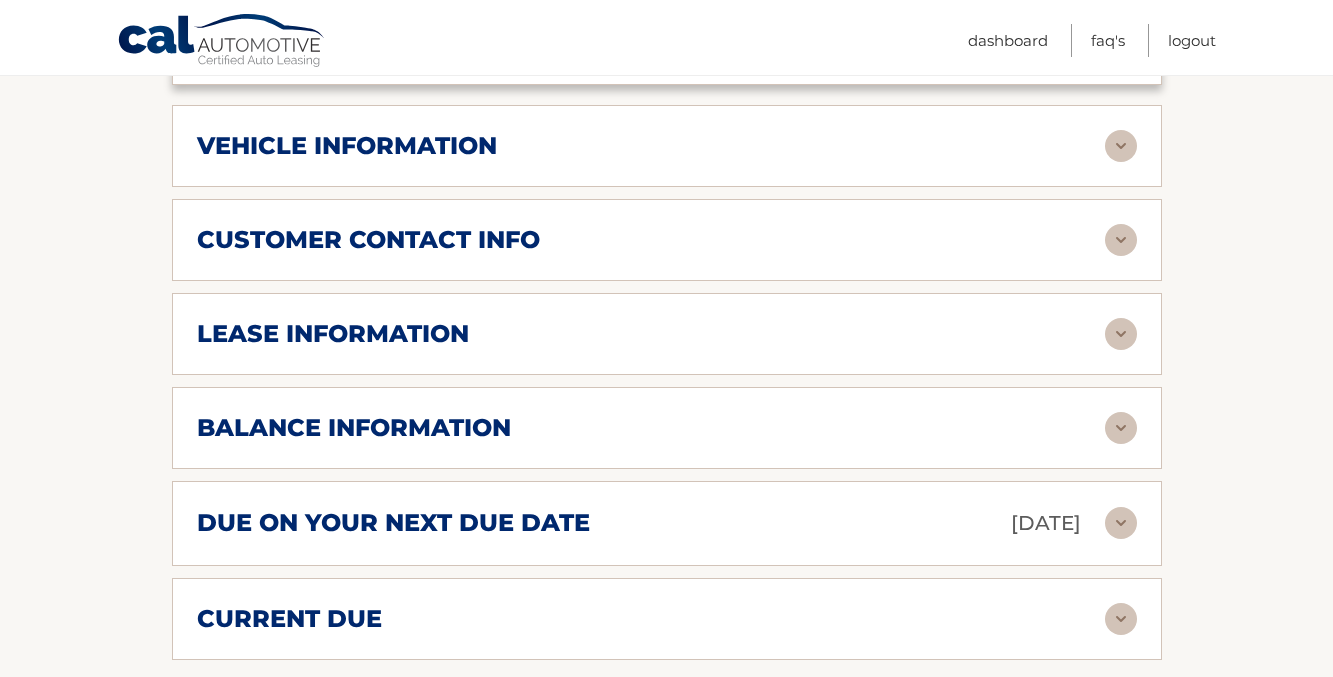scroll, scrollTop: 875, scrollLeft: 0, axis: vertical 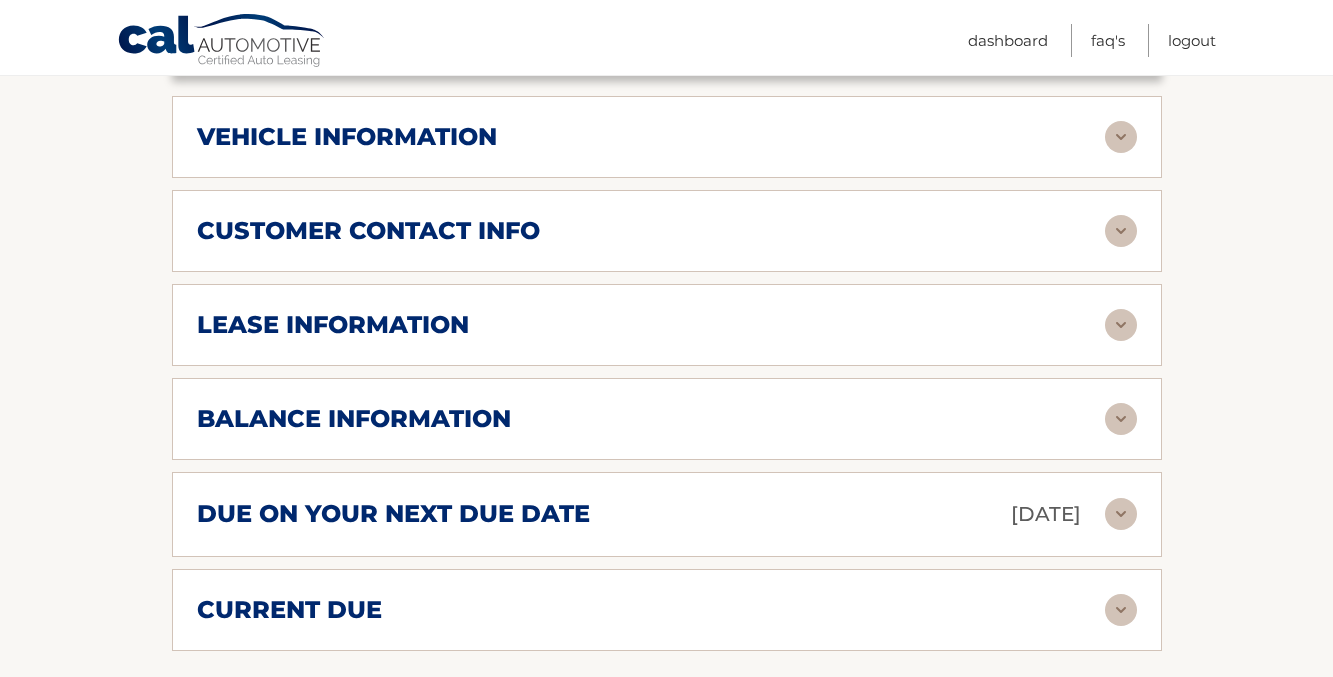 click on "lease information" at bounding box center (651, 325) 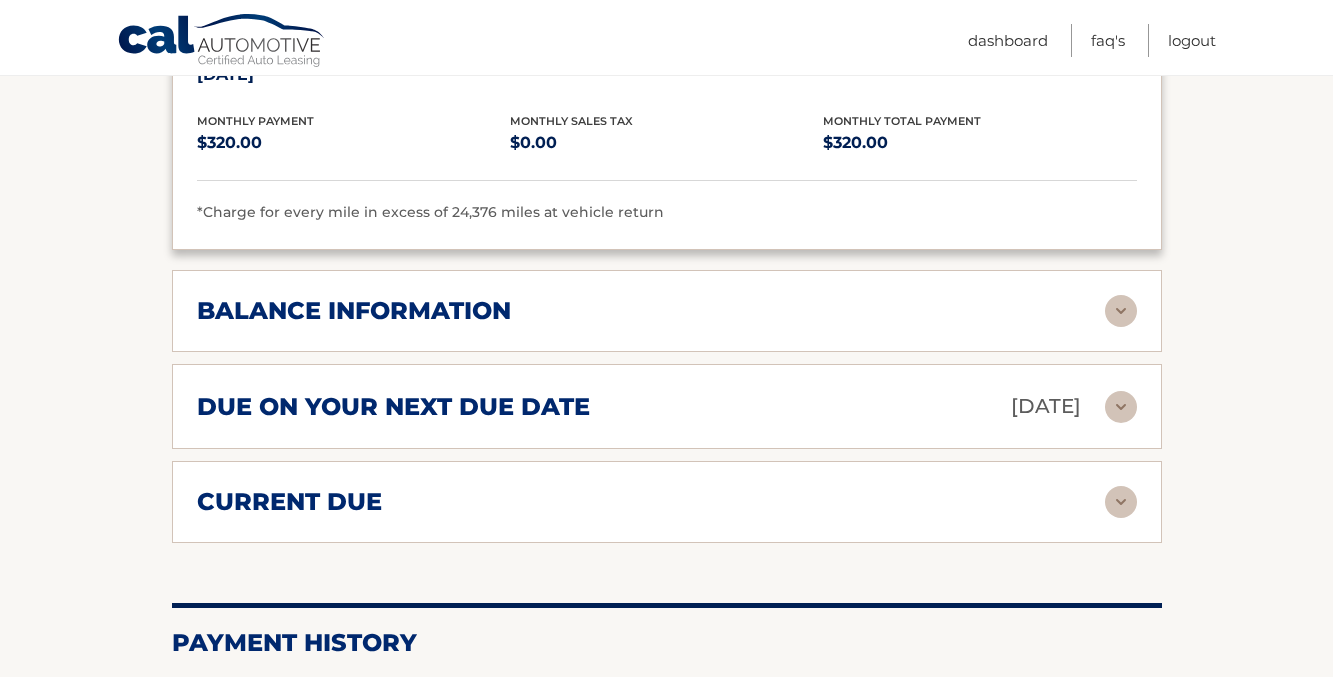 scroll, scrollTop: 1360, scrollLeft: 0, axis: vertical 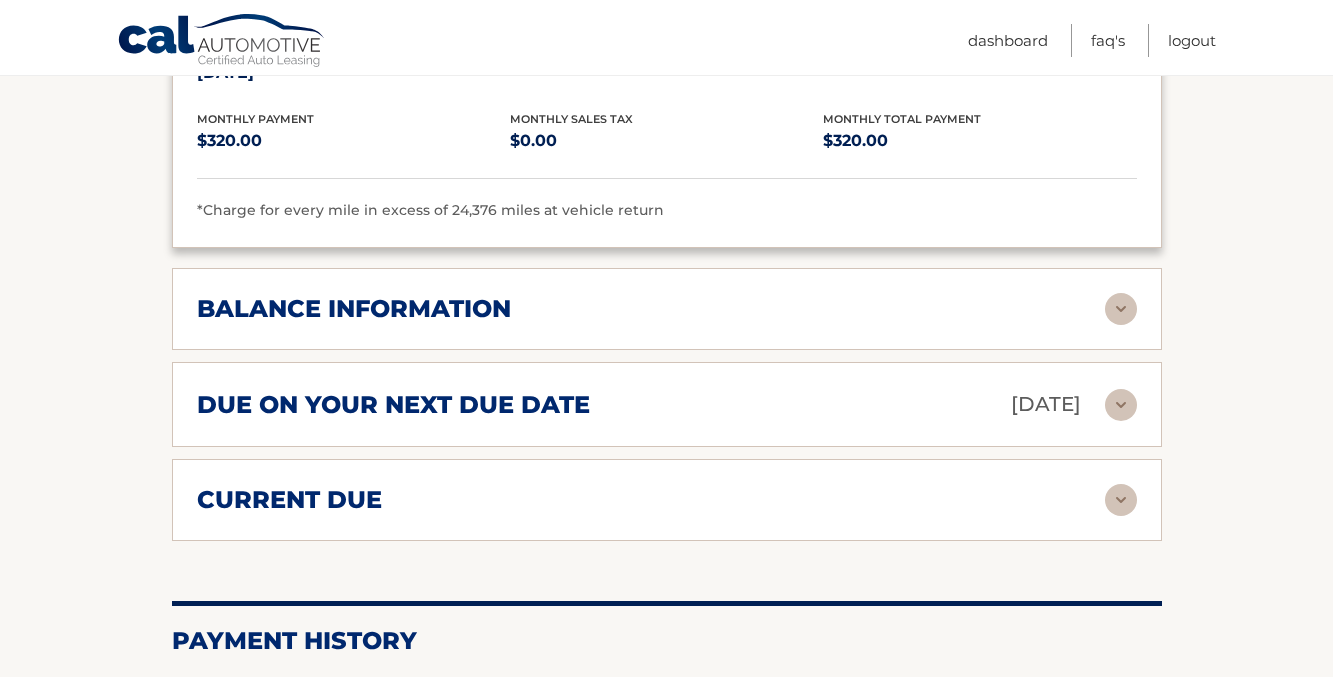 click on "due on your next due date
[DATE]
Late Charges
$0.00
Miscellaneous Charges
$0.00
Sales Tax
$0.00
Payments Due
$640.00
total
$640.00" at bounding box center [667, 404] 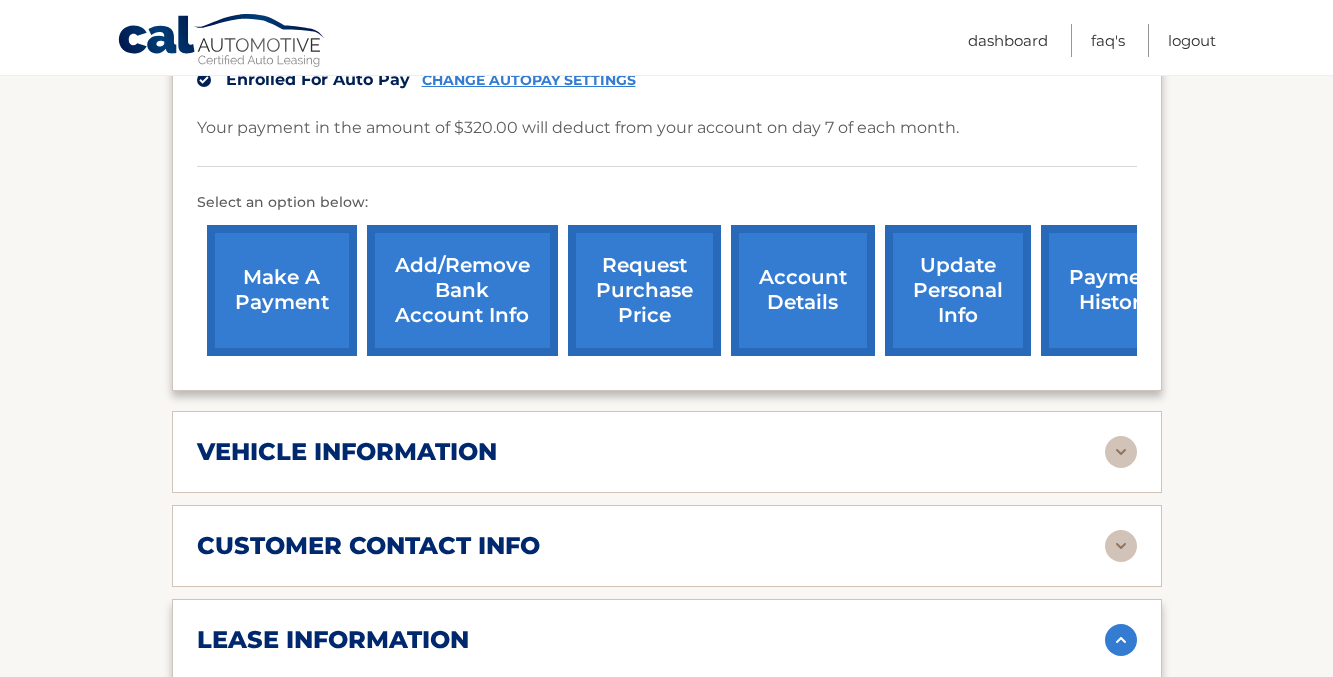 scroll, scrollTop: 0, scrollLeft: 0, axis: both 